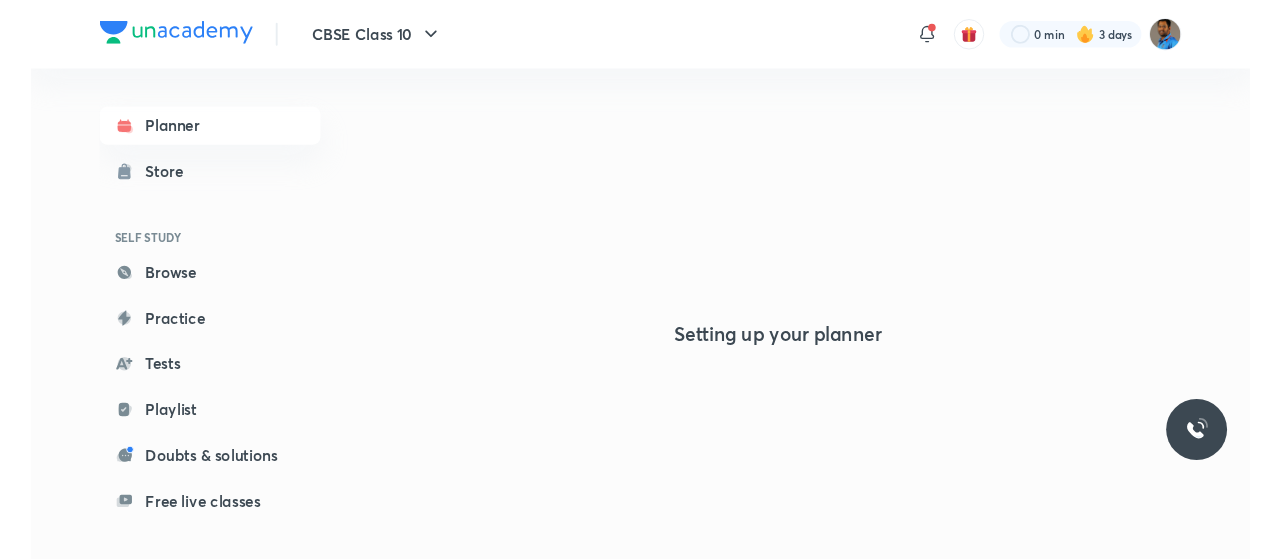 scroll, scrollTop: 0, scrollLeft: 0, axis: both 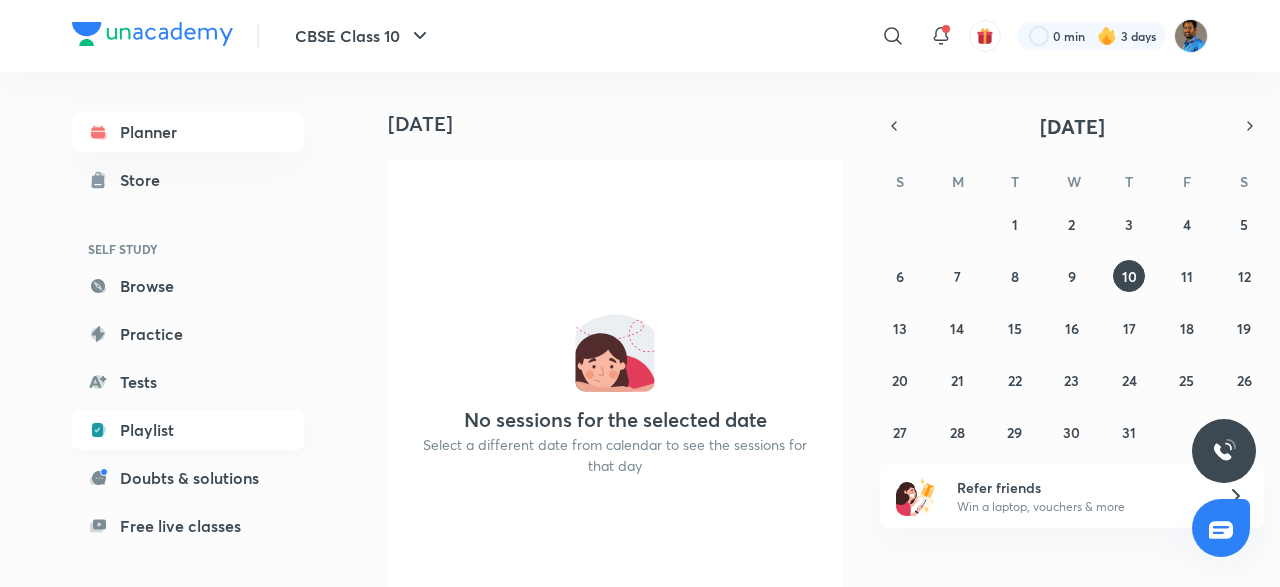 click on "Playlist" at bounding box center [188, 430] 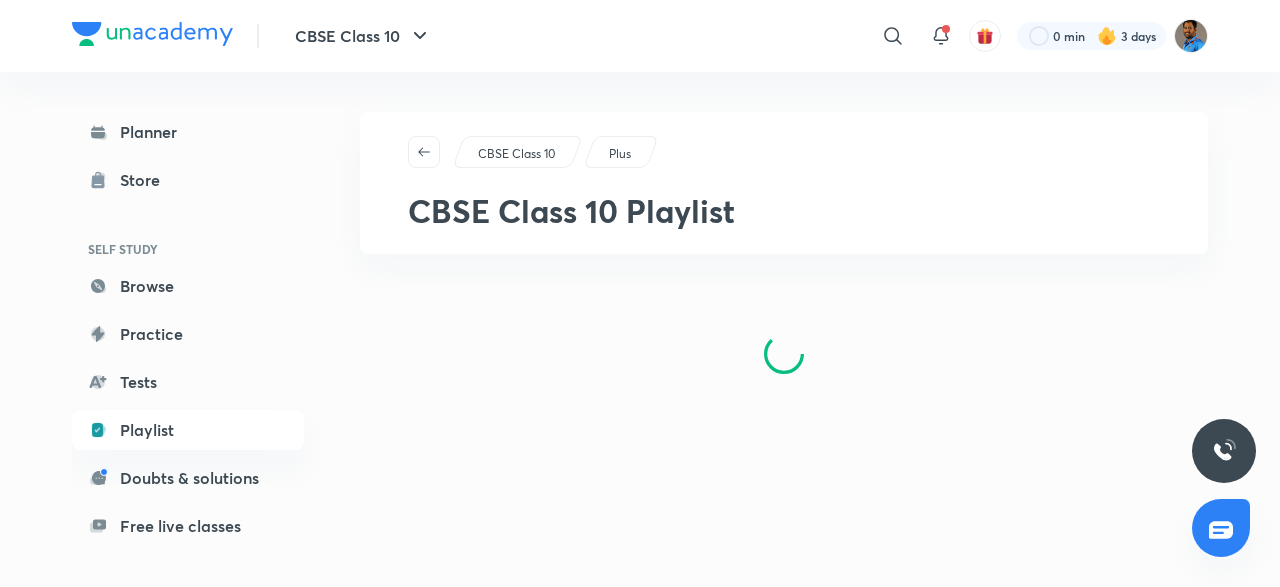 click on "CBSE Class 10 ​ 0 min 3 days" at bounding box center (640, 36) 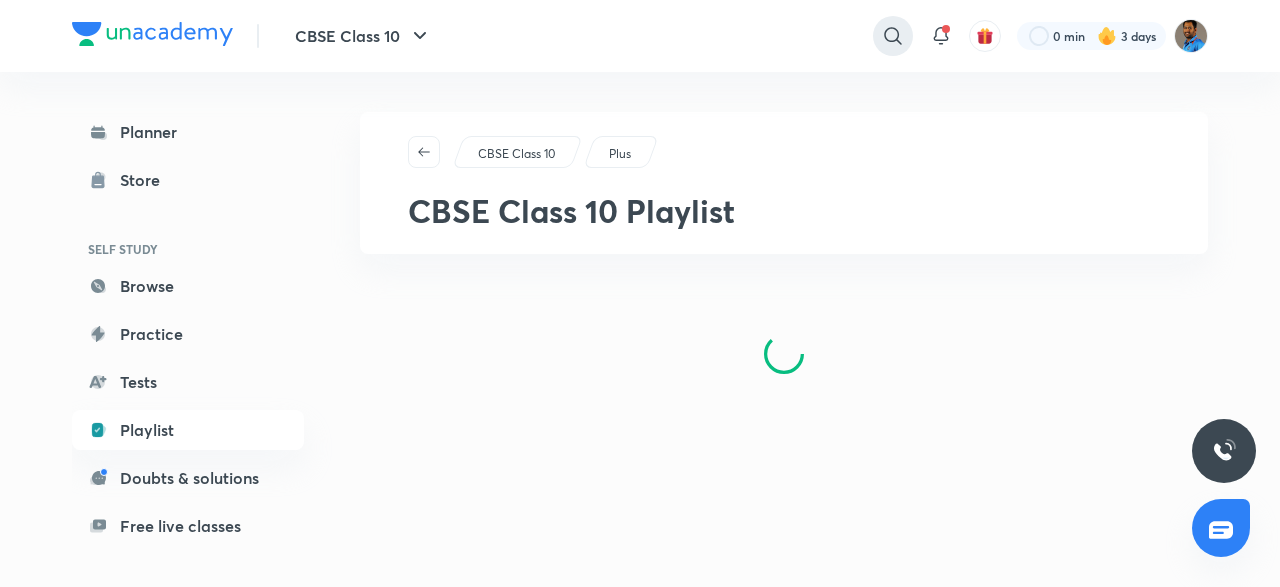 click at bounding box center [893, 36] 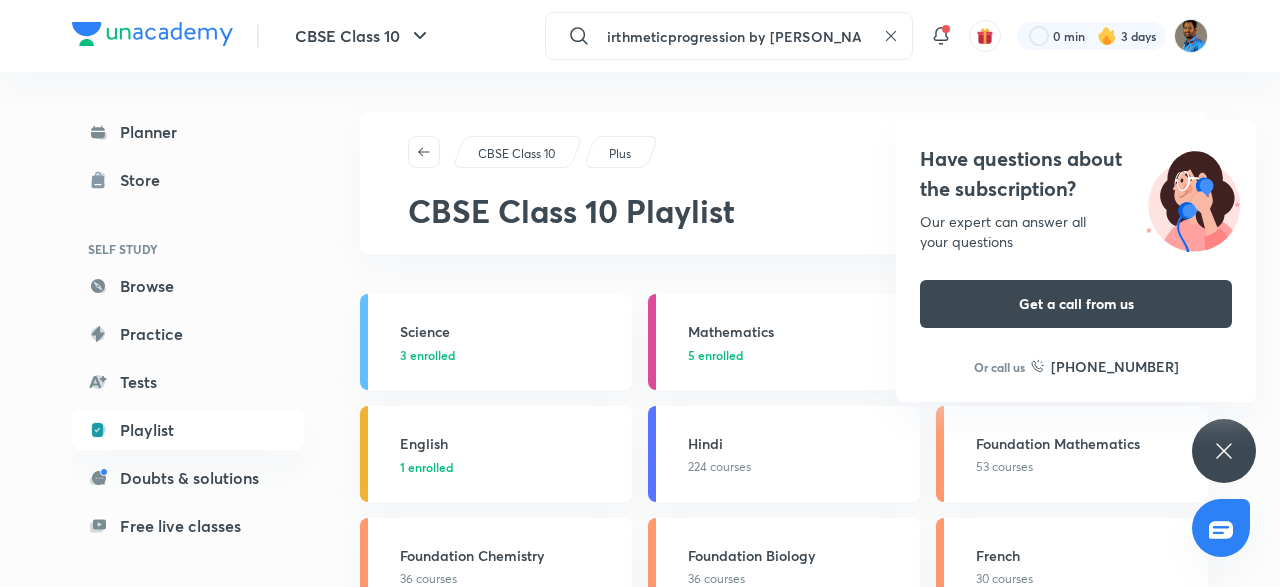 scroll, scrollTop: 0, scrollLeft: 22, axis: horizontal 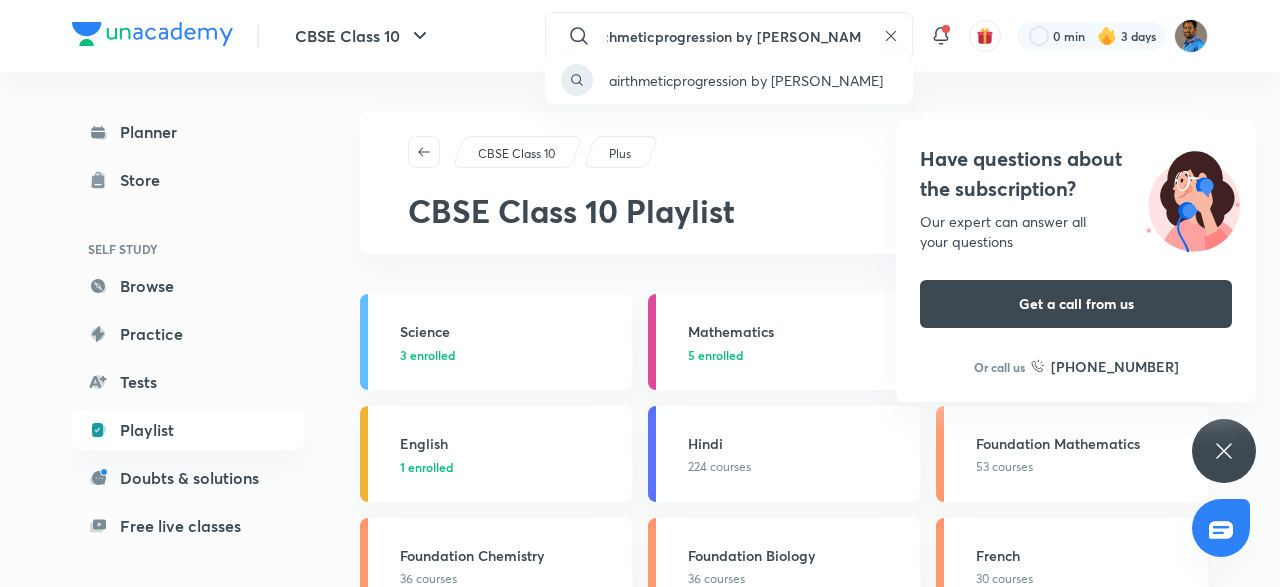 type on "airthmeticprogression by [PERSON_NAME]" 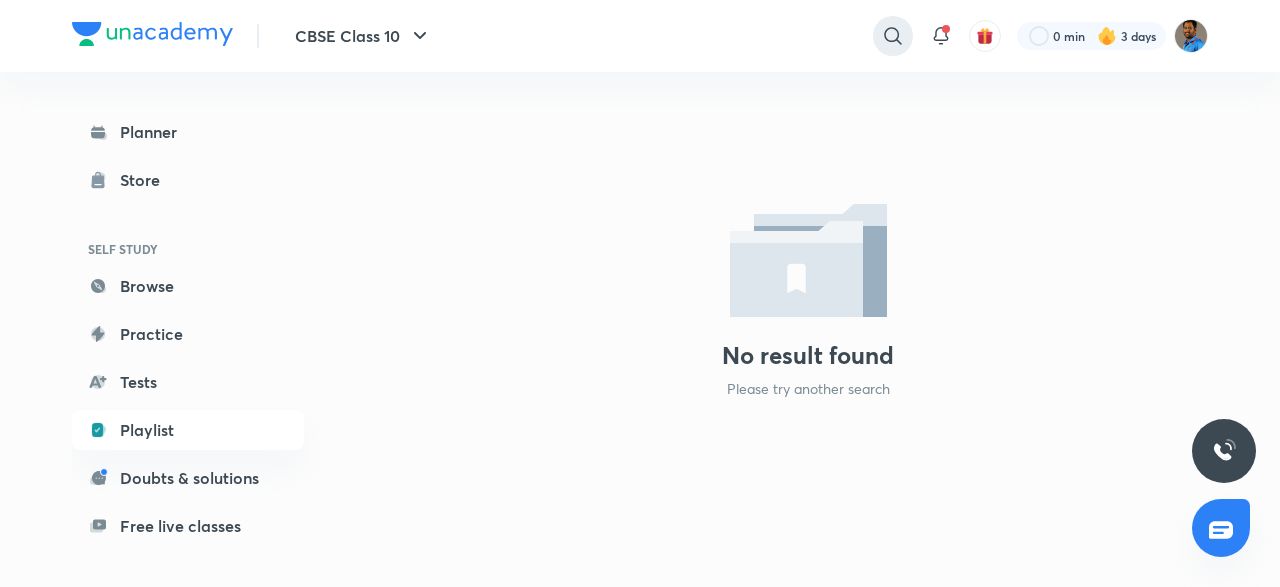 click at bounding box center (893, 36) 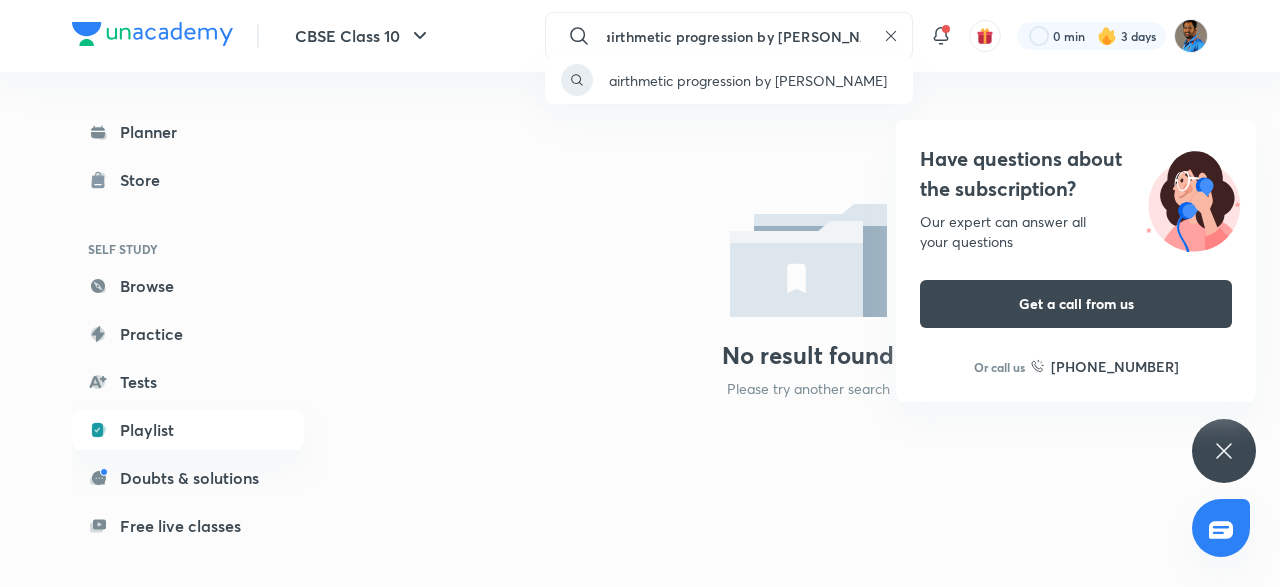 scroll, scrollTop: 0, scrollLeft: 26, axis: horizontal 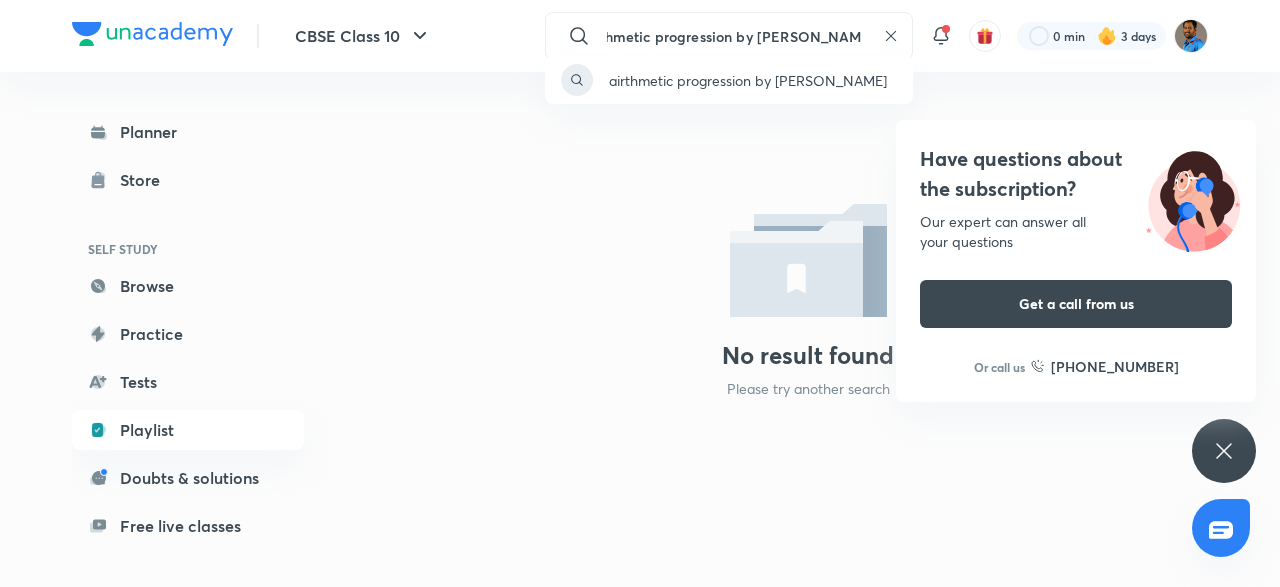 type on "airthmetic progression by [PERSON_NAME]" 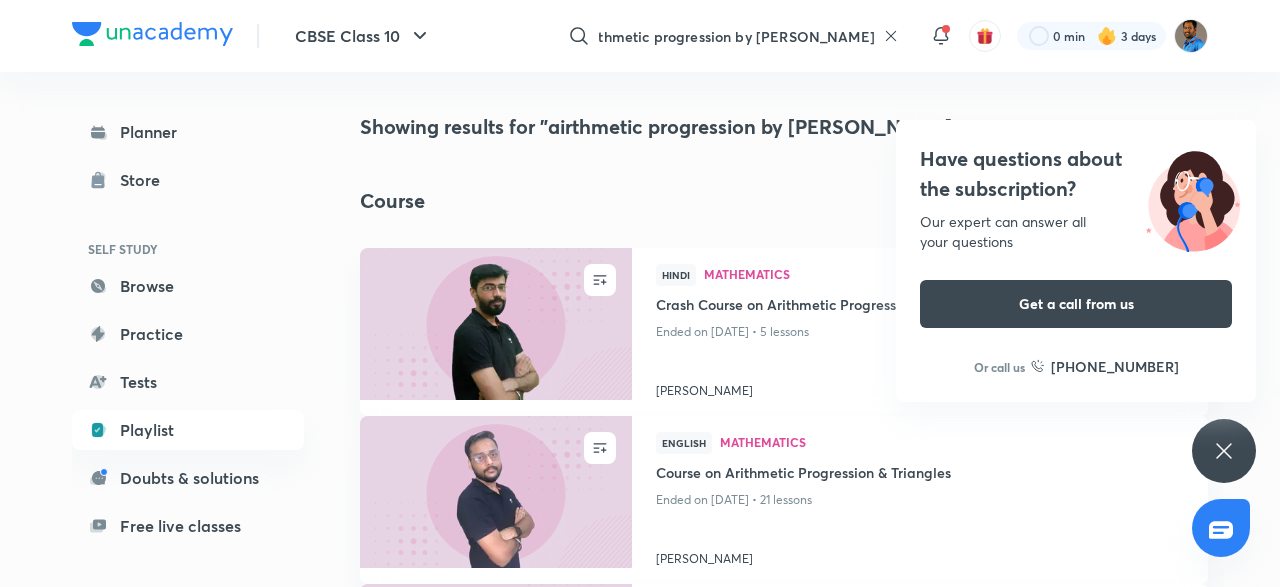 scroll, scrollTop: 0, scrollLeft: 4, axis: horizontal 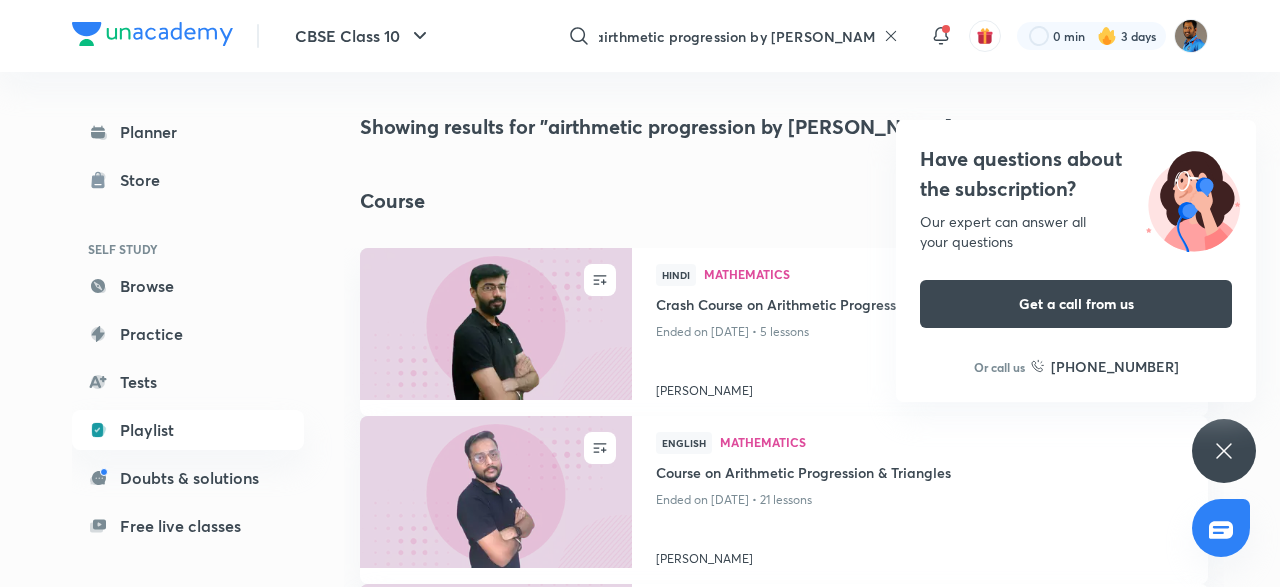 click on "Have questions about the subscription? Our expert can answer all your questions Get a call from us Or call us [PHONE_NUMBER]" at bounding box center [1224, 451] 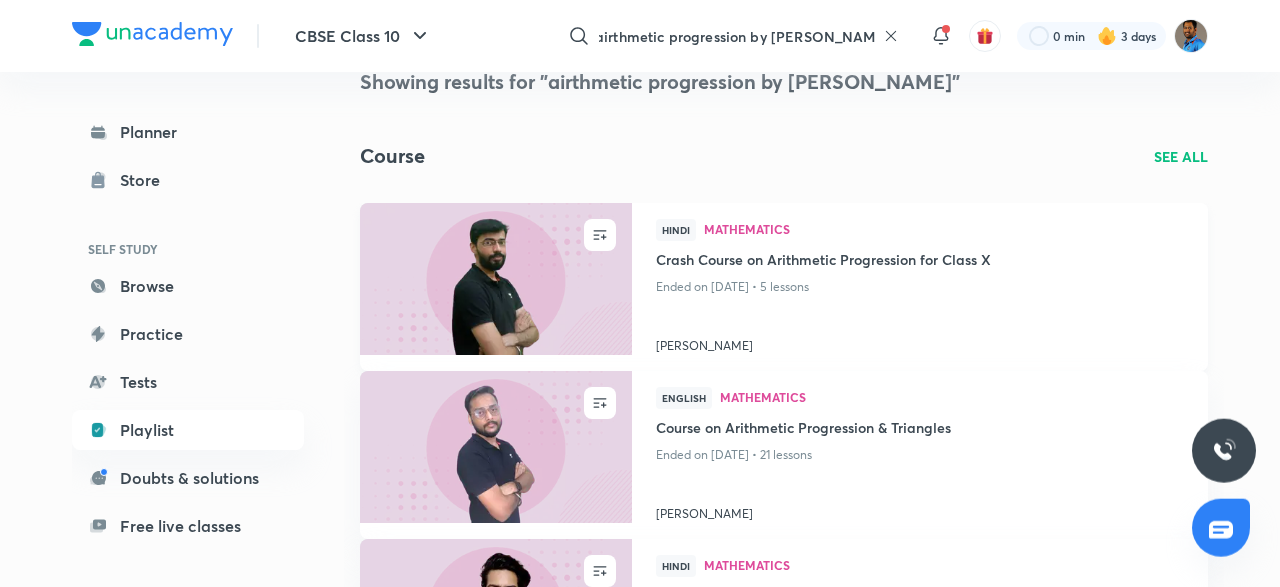 scroll, scrollTop: 0, scrollLeft: 0, axis: both 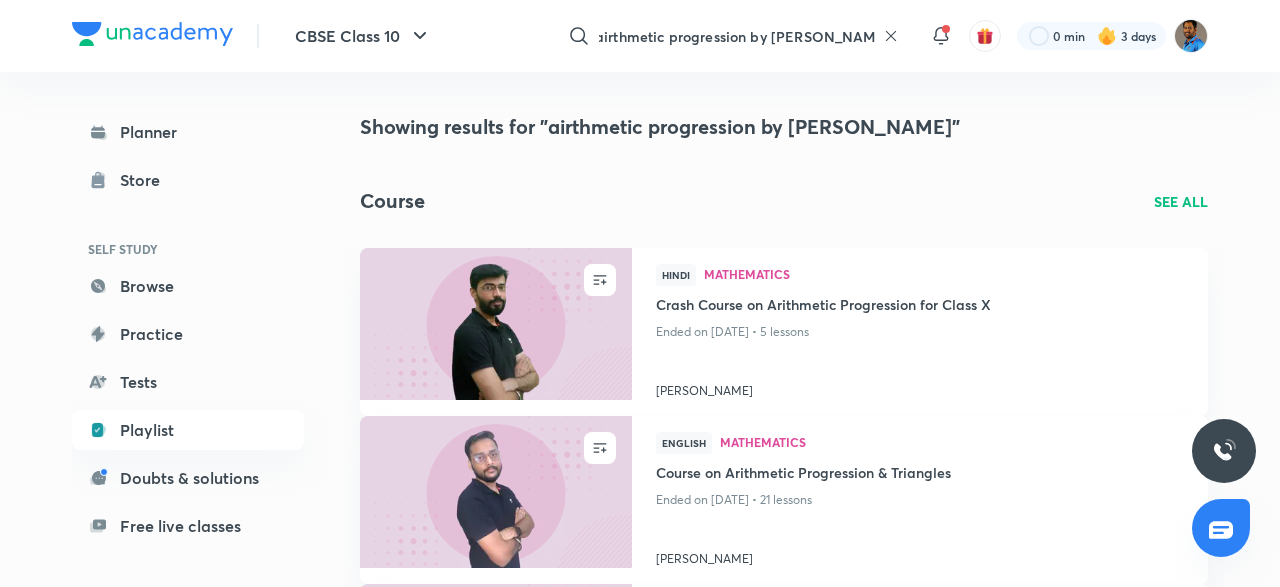 click on "SEE ALL" at bounding box center [1181, 201] 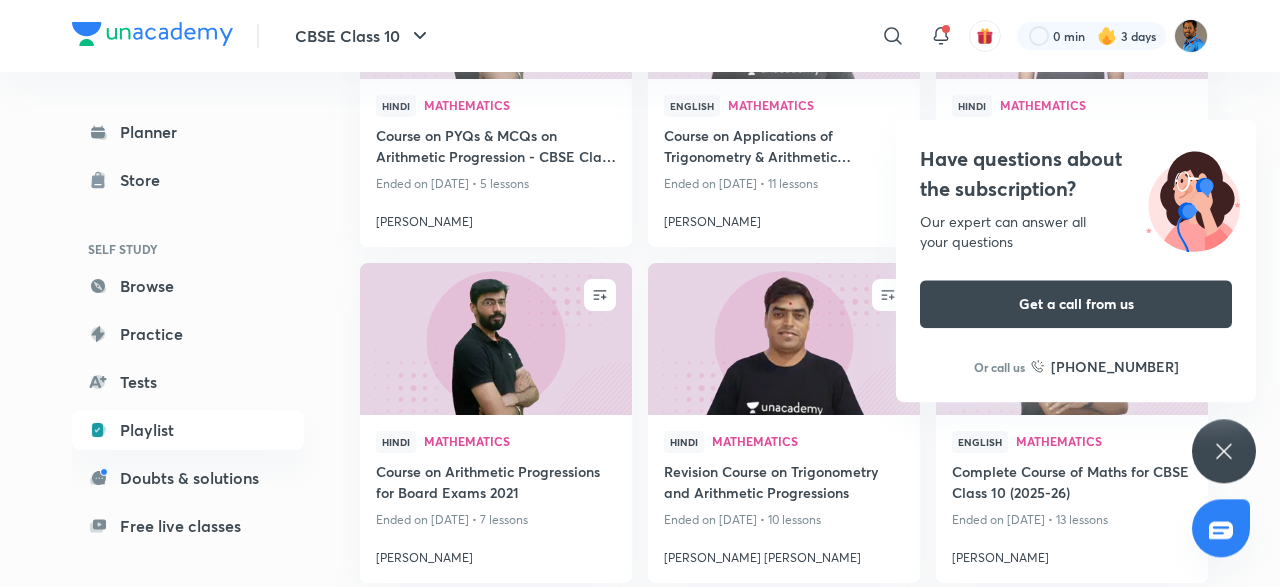 scroll, scrollTop: 3640, scrollLeft: 0, axis: vertical 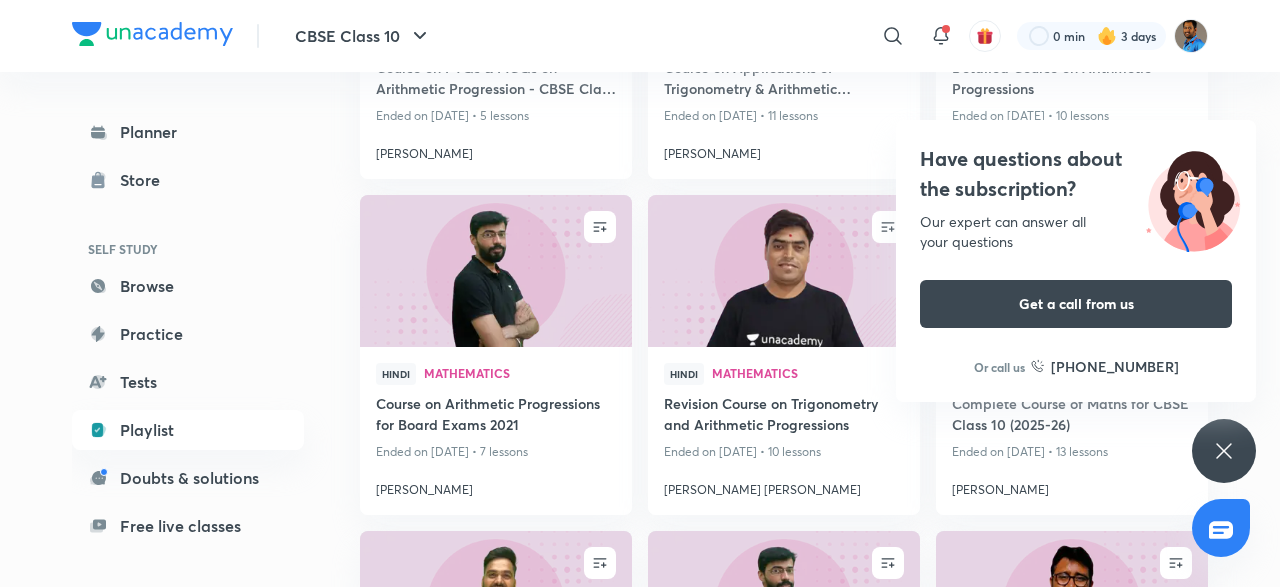 click on "Have questions about the subscription? Our expert can answer all your questions Get a call from us Or call us [PHONE_NUMBER]" at bounding box center [1224, 451] 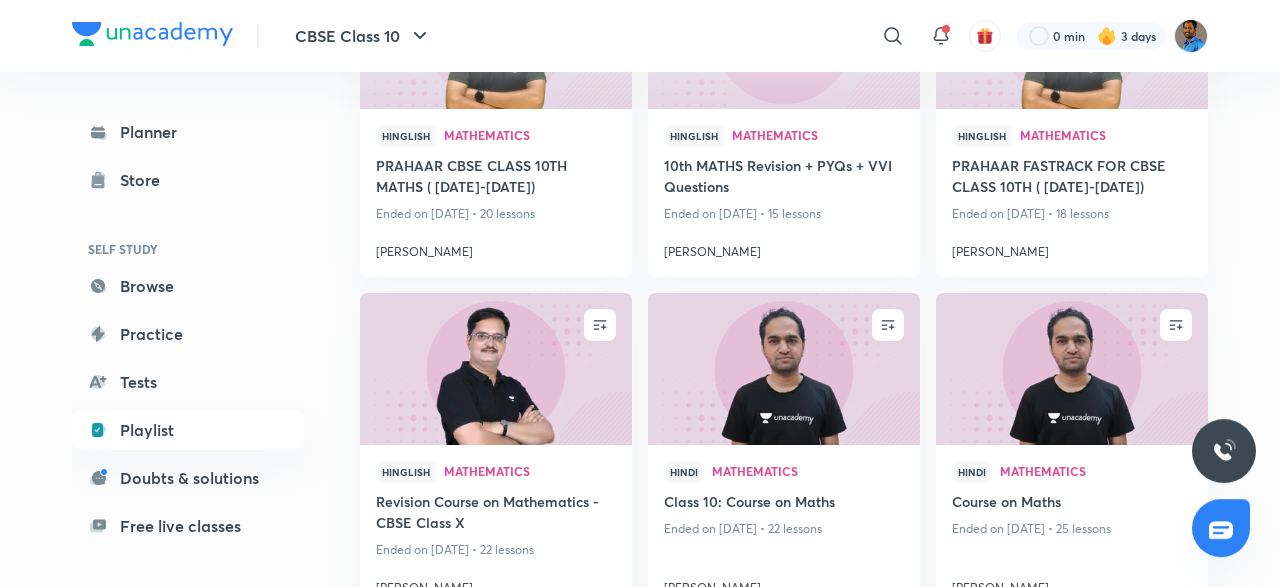 scroll, scrollTop: 6933, scrollLeft: 0, axis: vertical 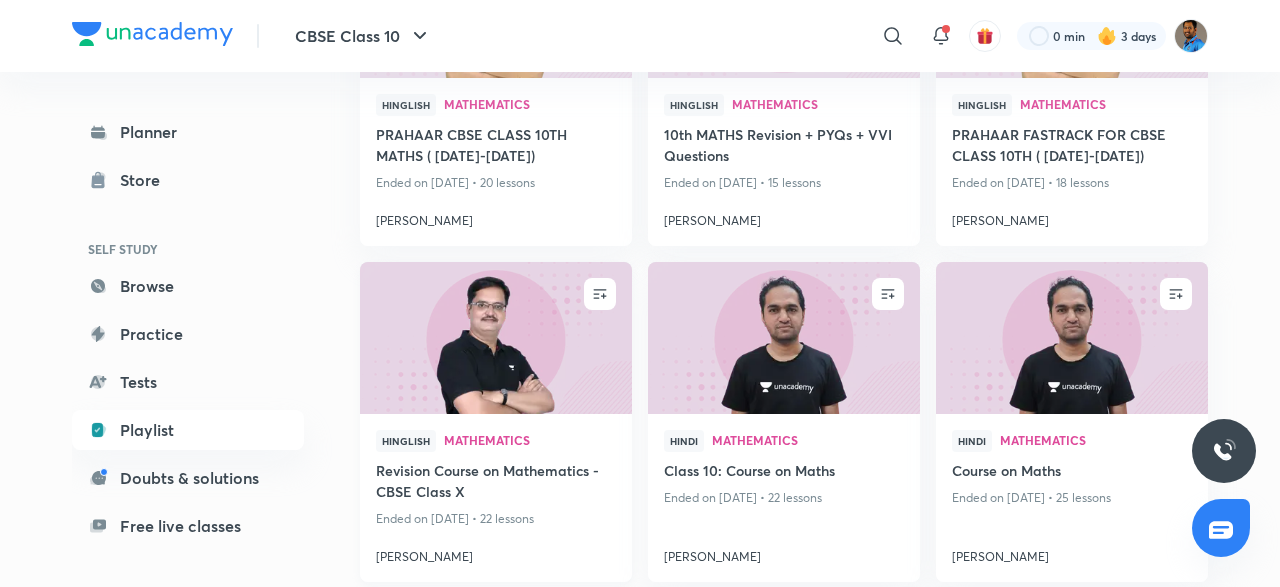 click at bounding box center (495, 337) 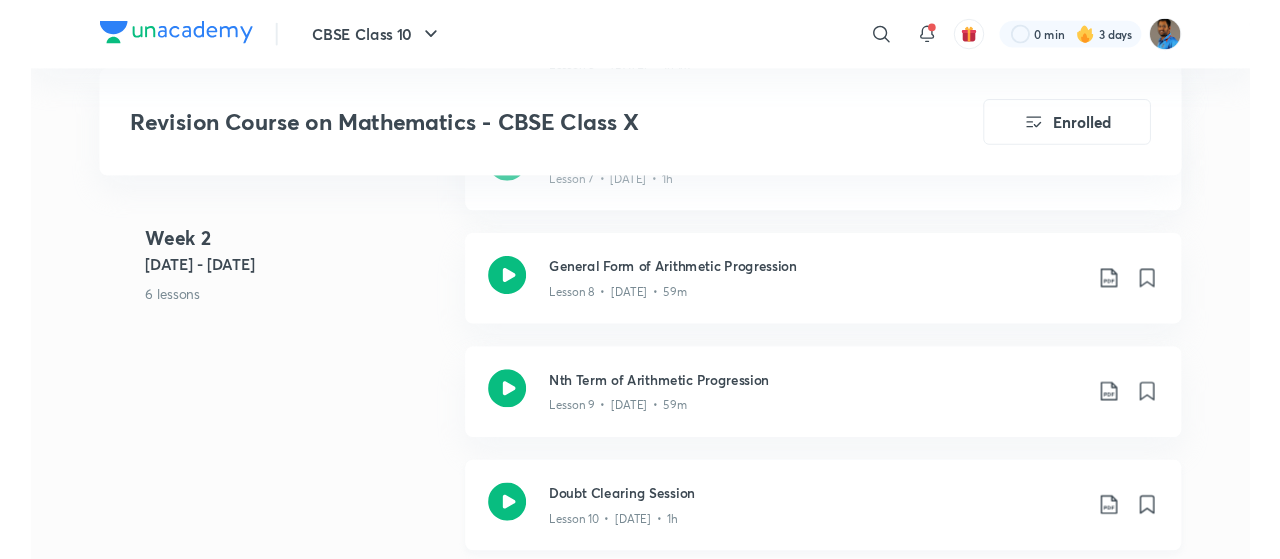 scroll, scrollTop: 1906, scrollLeft: 0, axis: vertical 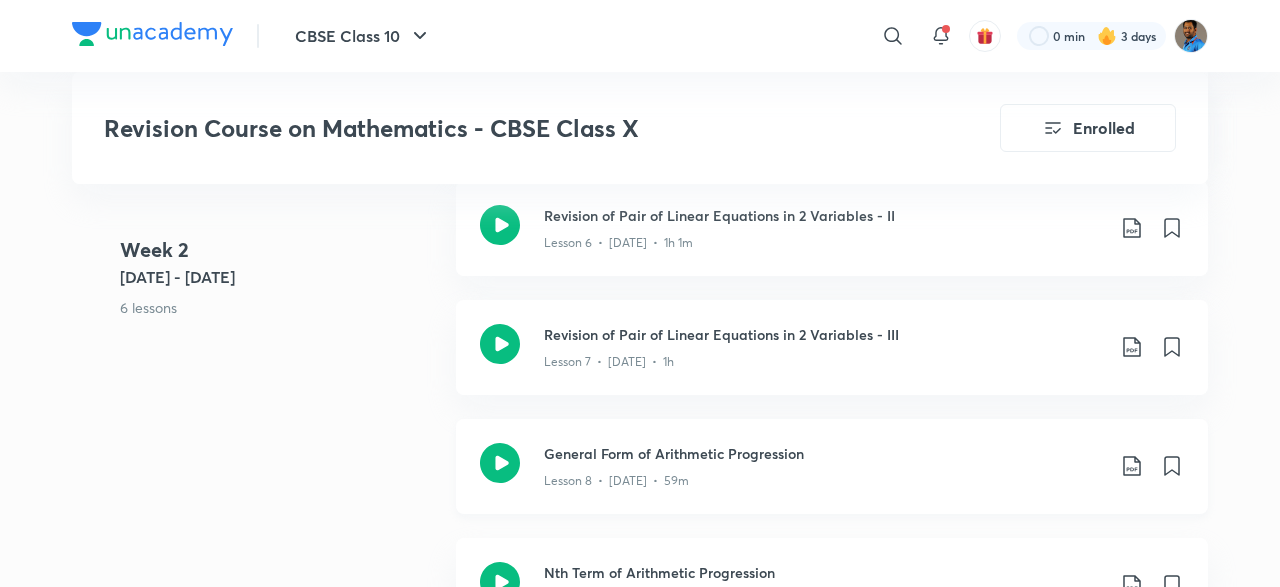 click 